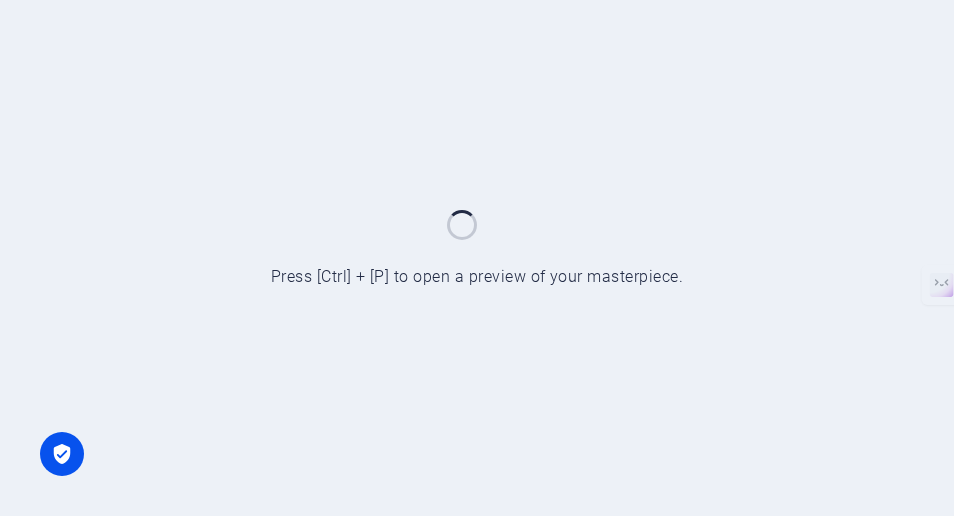 scroll, scrollTop: 0, scrollLeft: 0, axis: both 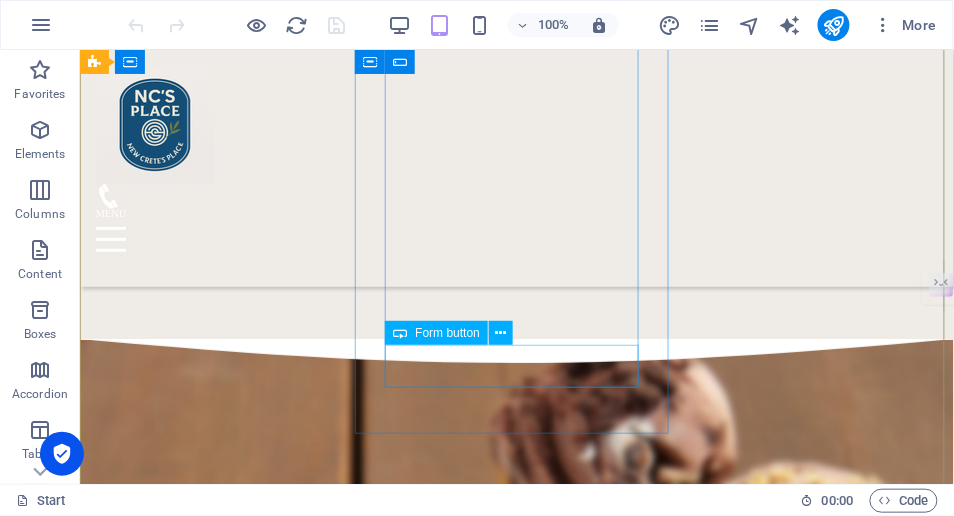 click on "Submit" 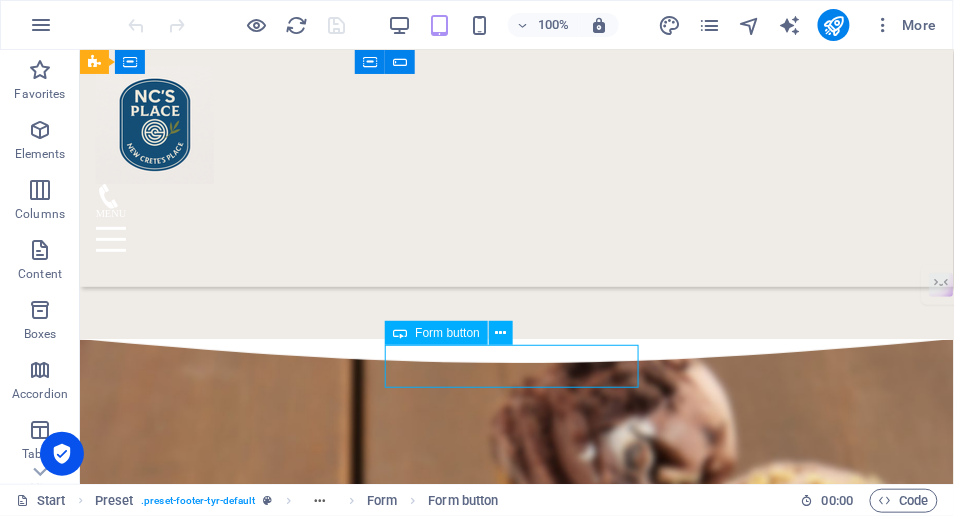 click on "Submit" 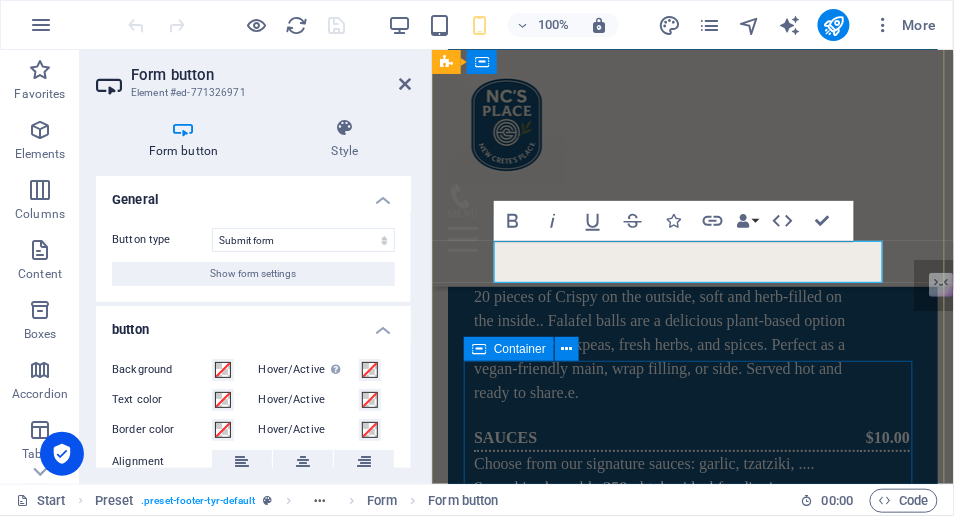 scroll, scrollTop: 15568, scrollLeft: 0, axis: vertical 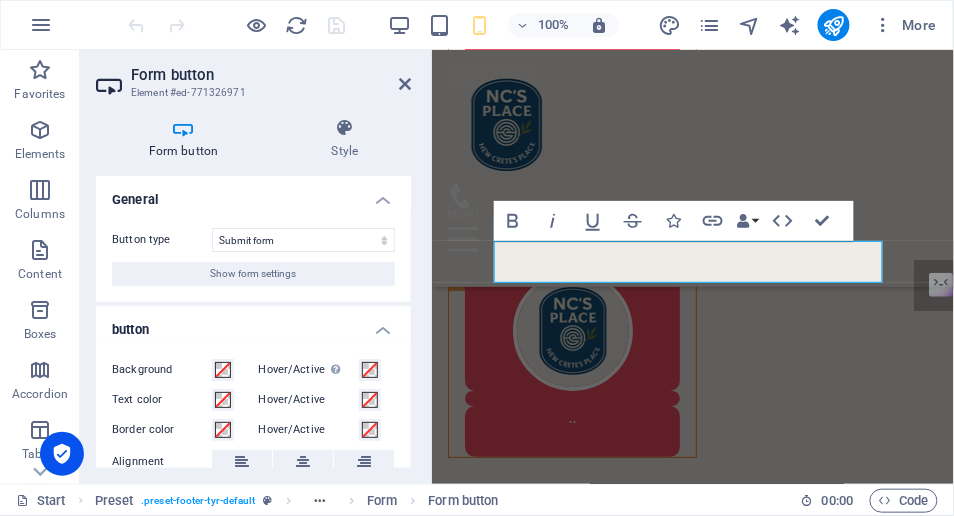 click on "Show form settings" at bounding box center (254, 274) 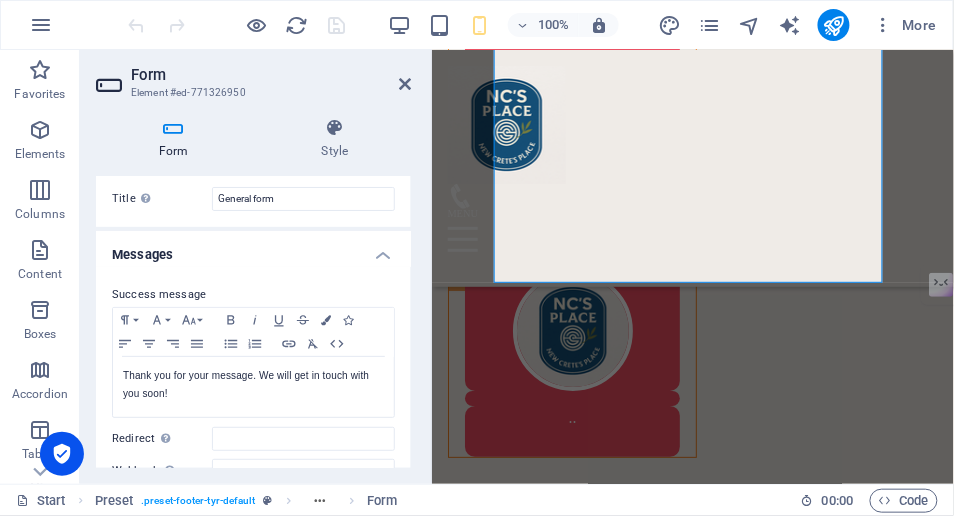 scroll, scrollTop: 0, scrollLeft: 0, axis: both 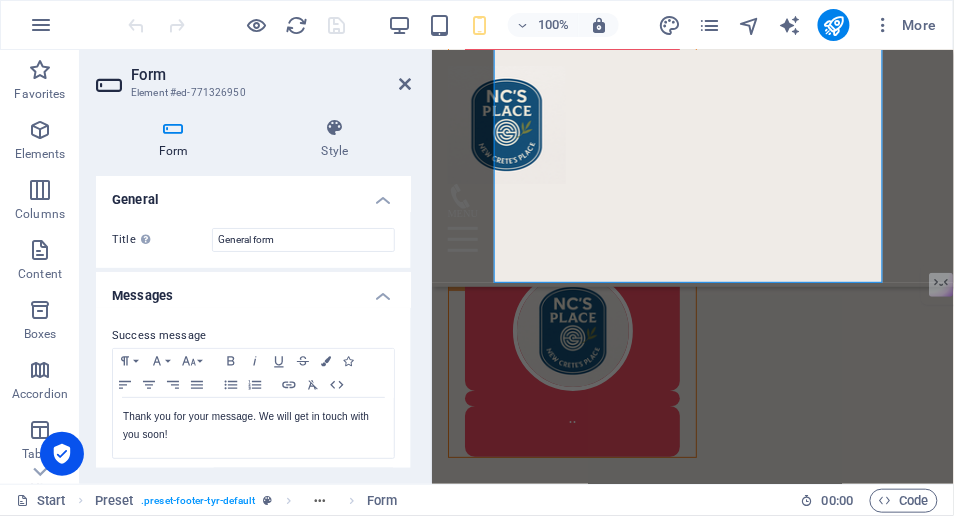 click at bounding box center (405, 84) 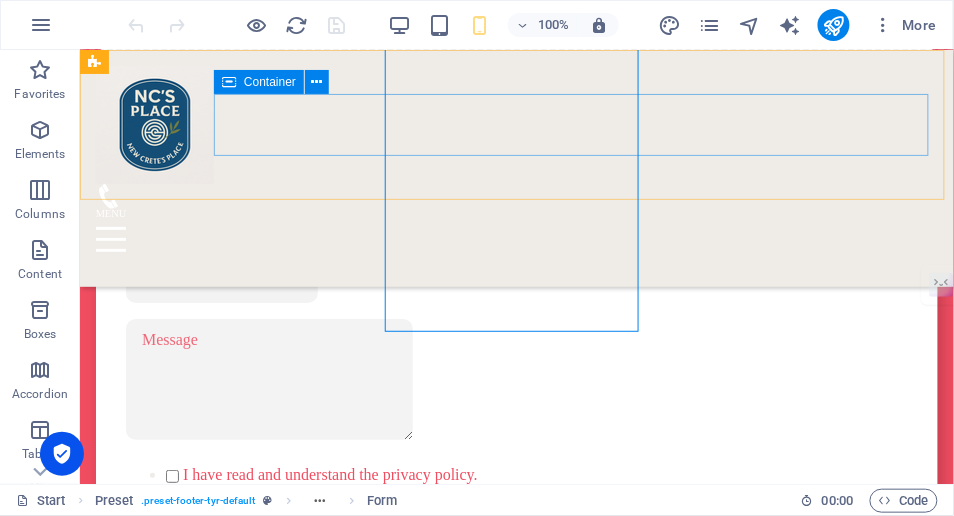 scroll, scrollTop: 12746, scrollLeft: 0, axis: vertical 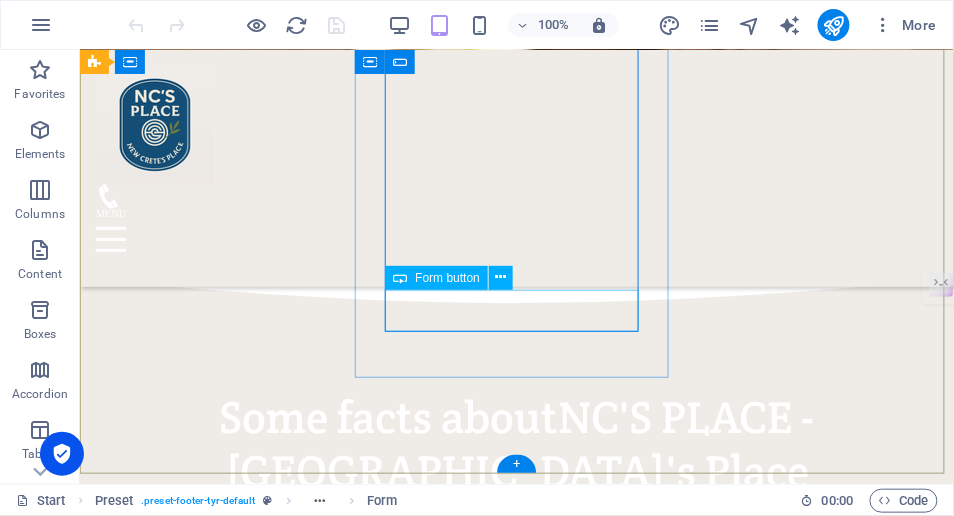 click on "Submit" 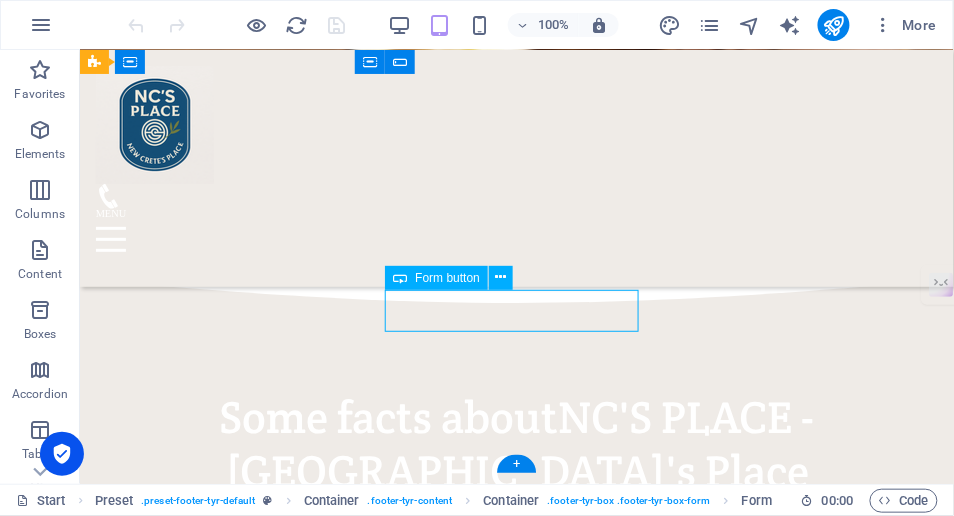 click on "Submit" 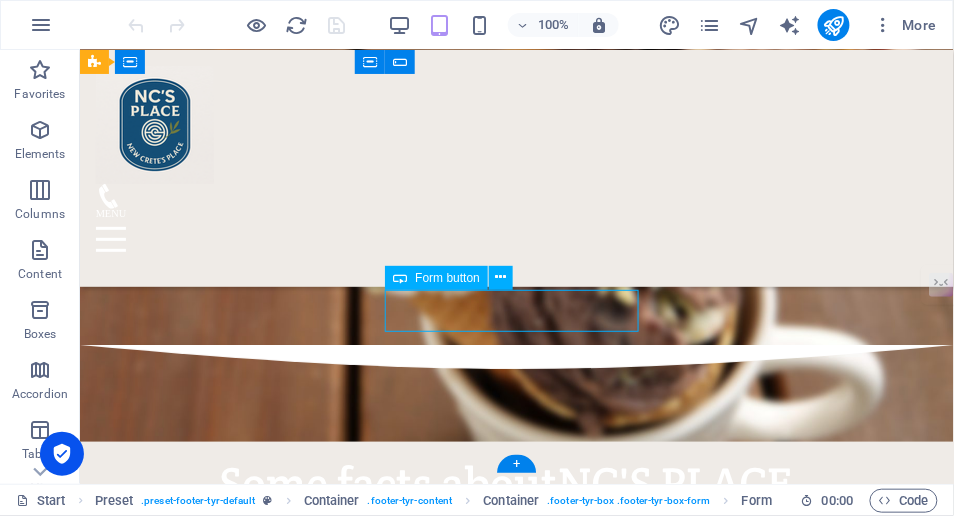 scroll, scrollTop: 15568, scrollLeft: 0, axis: vertical 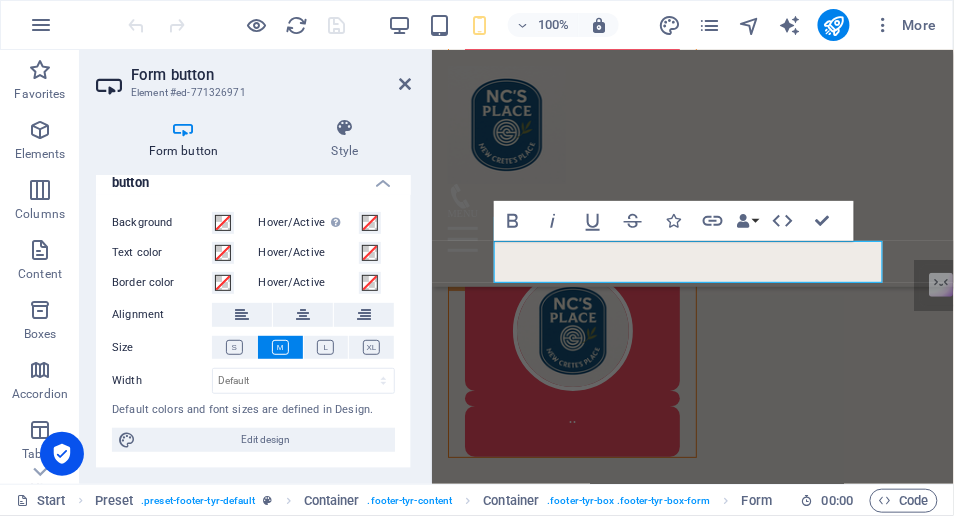 drag, startPoint x: 410, startPoint y: 355, endPoint x: 419, endPoint y: 279, distance: 76.53104 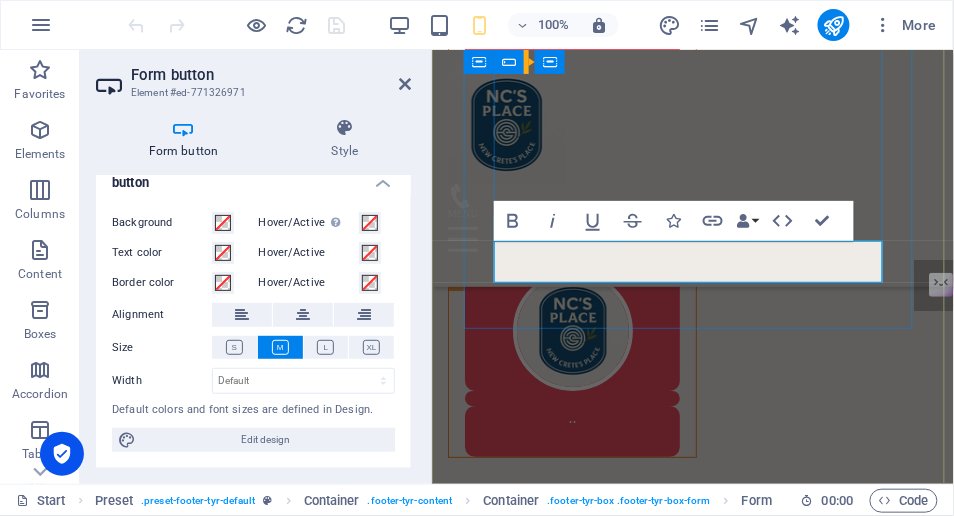 click on "Submit" 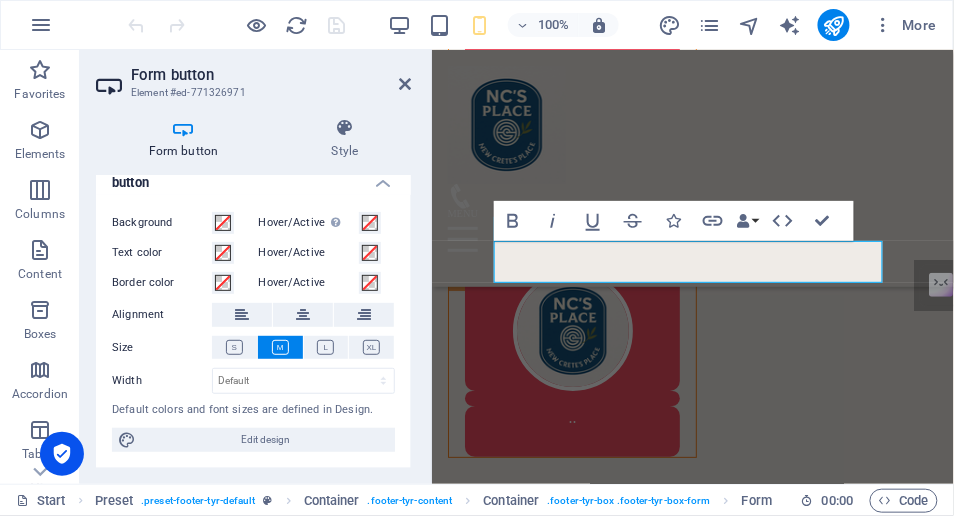 click 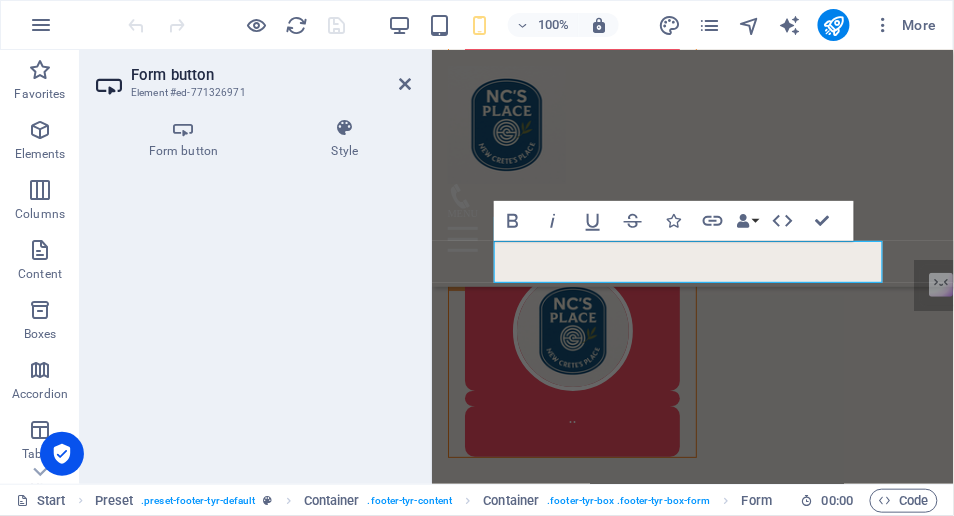 click at bounding box center [405, 84] 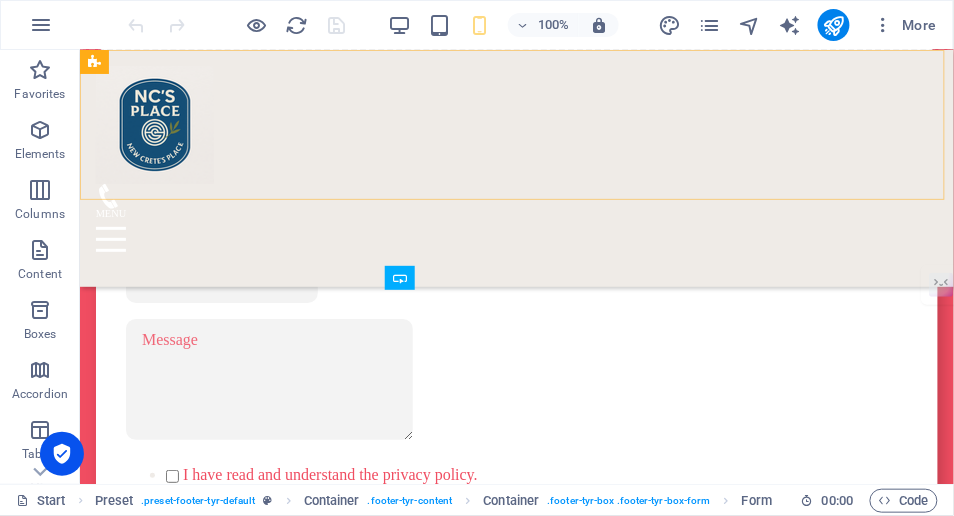 scroll, scrollTop: 12746, scrollLeft: 0, axis: vertical 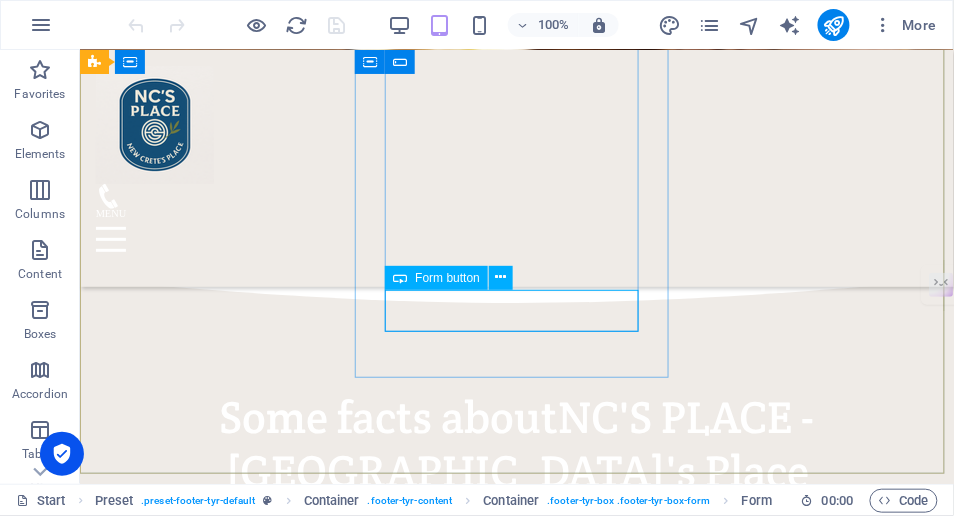 click at bounding box center [501, 277] 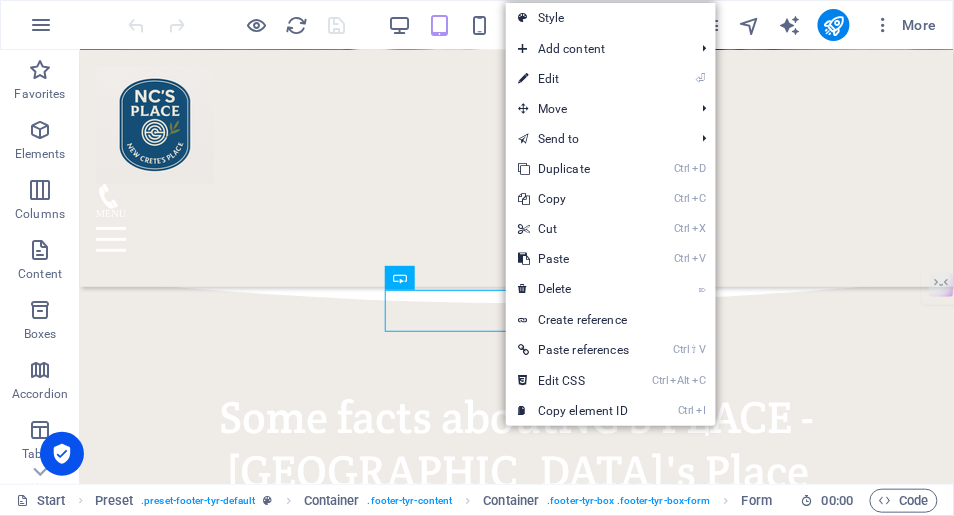 click on "⏎  Edit" at bounding box center (611, 79) 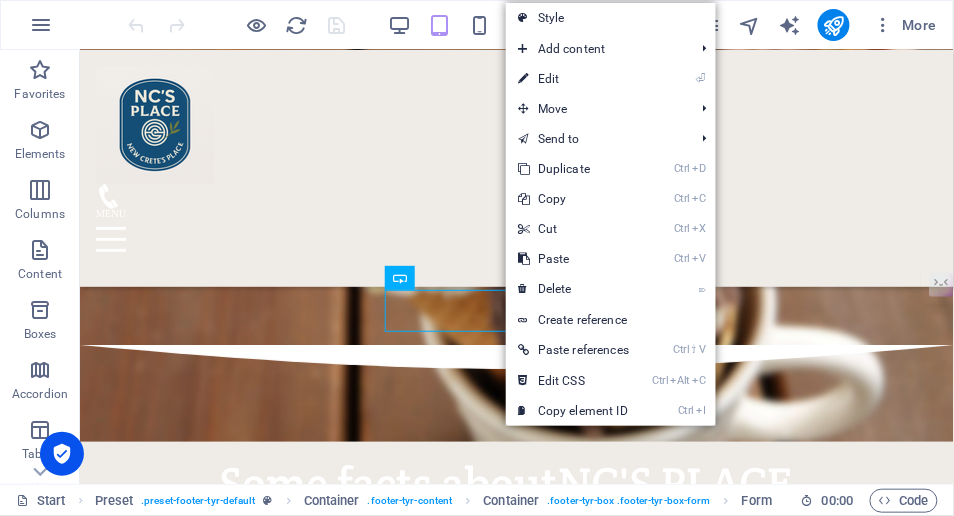 scroll, scrollTop: 15568, scrollLeft: 0, axis: vertical 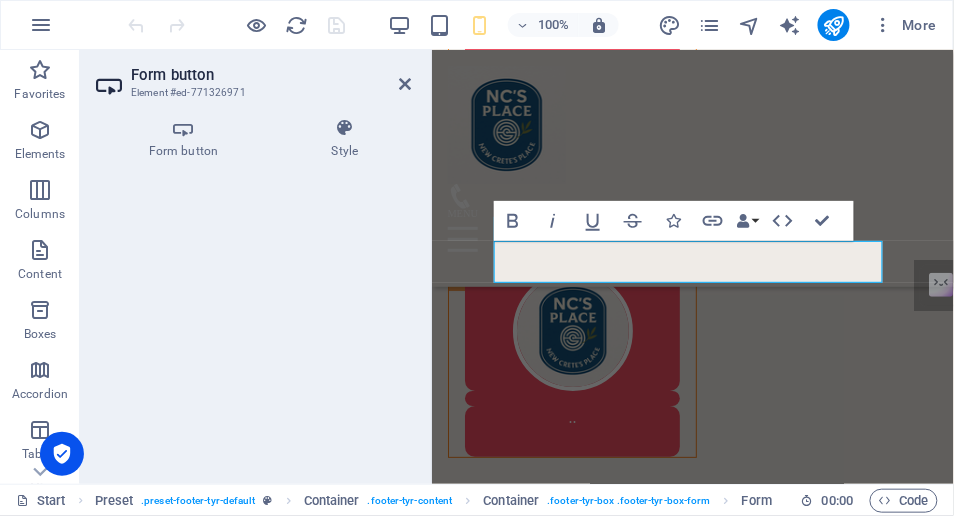 click at bounding box center [183, 128] 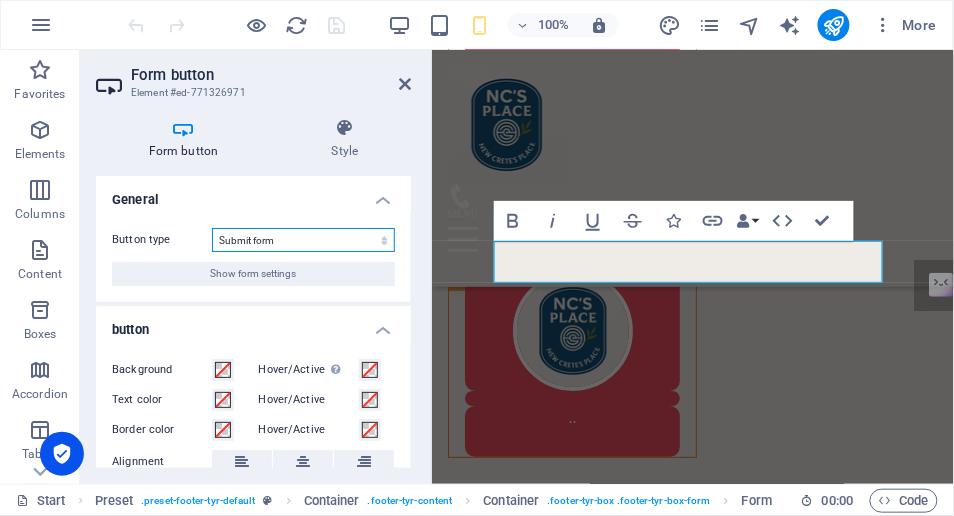 click on "Submit form Reset form No action" at bounding box center [303, 240] 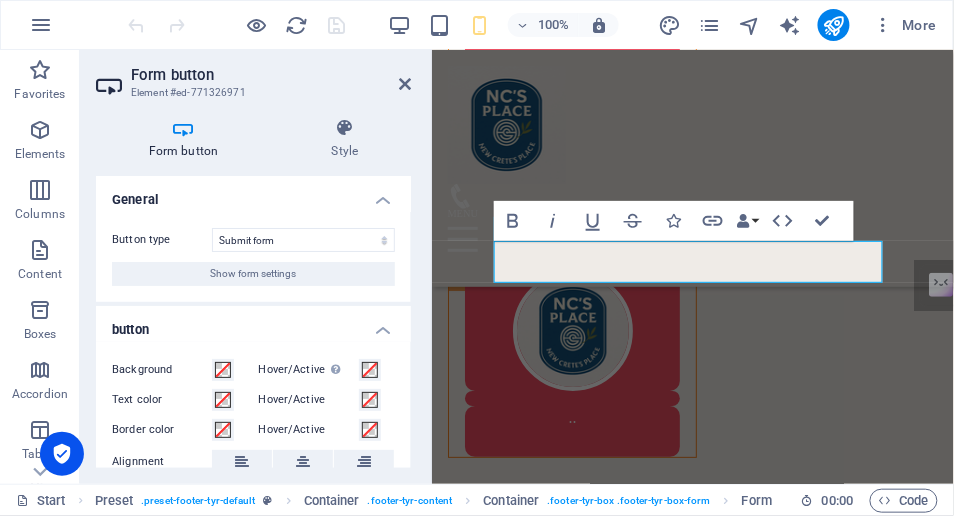 click on "General" at bounding box center (253, 194) 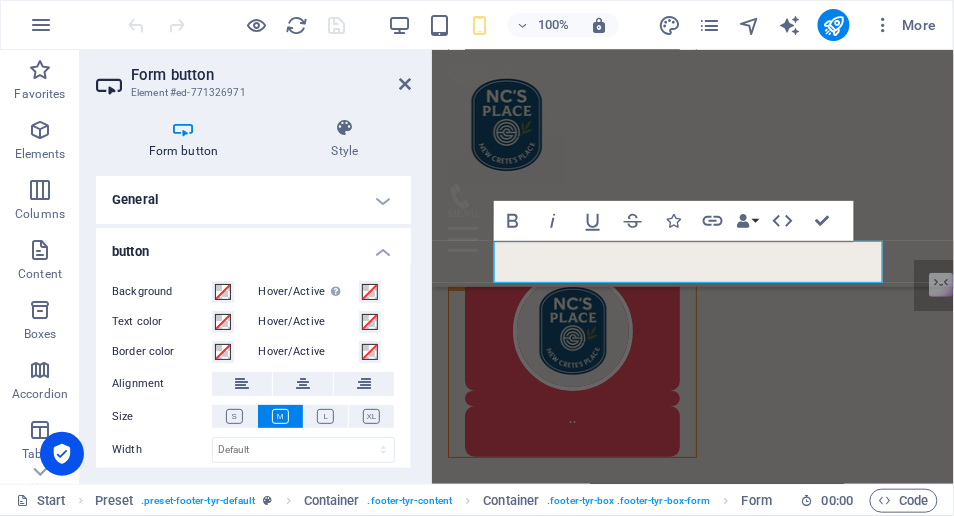 click on "General" at bounding box center (253, 200) 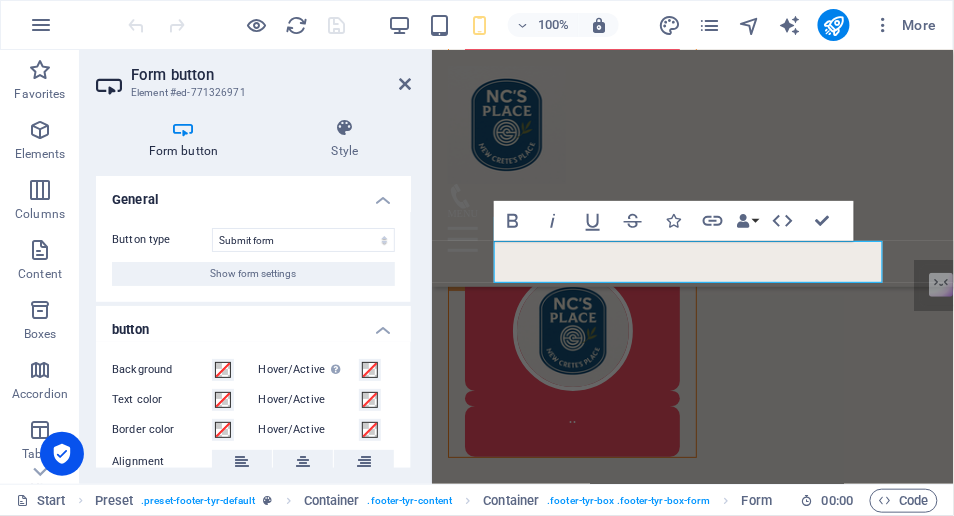 drag, startPoint x: 406, startPoint y: 306, endPoint x: 410, endPoint y: 341, distance: 35.22783 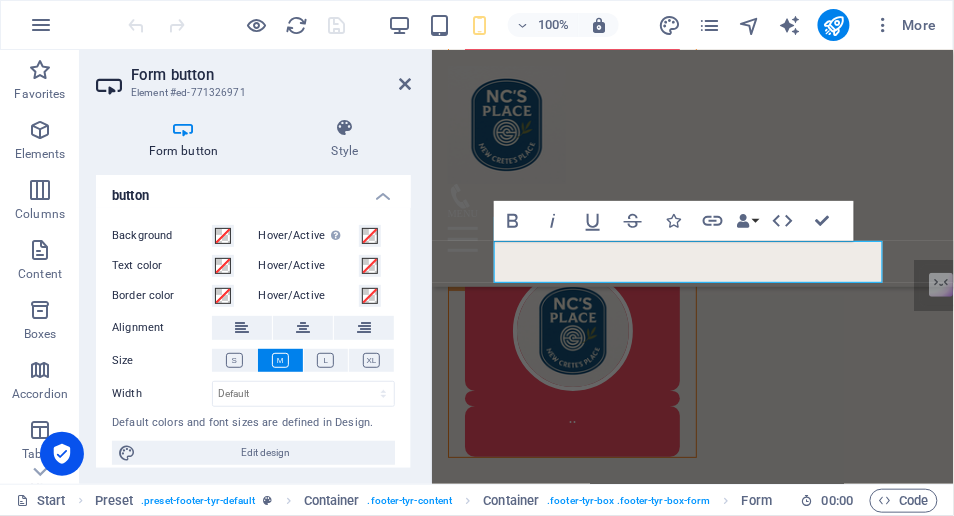 scroll, scrollTop: 147, scrollLeft: 0, axis: vertical 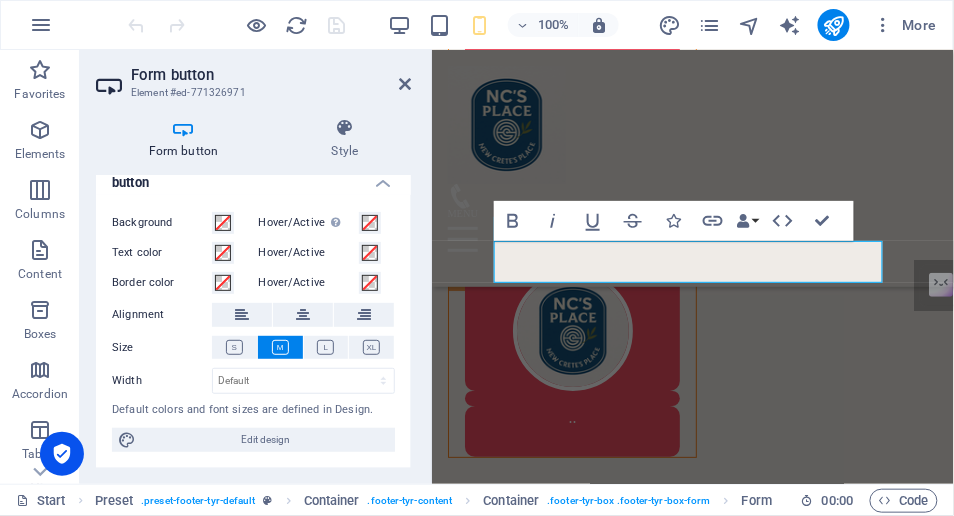 click on "Edit design" at bounding box center [265, 440] 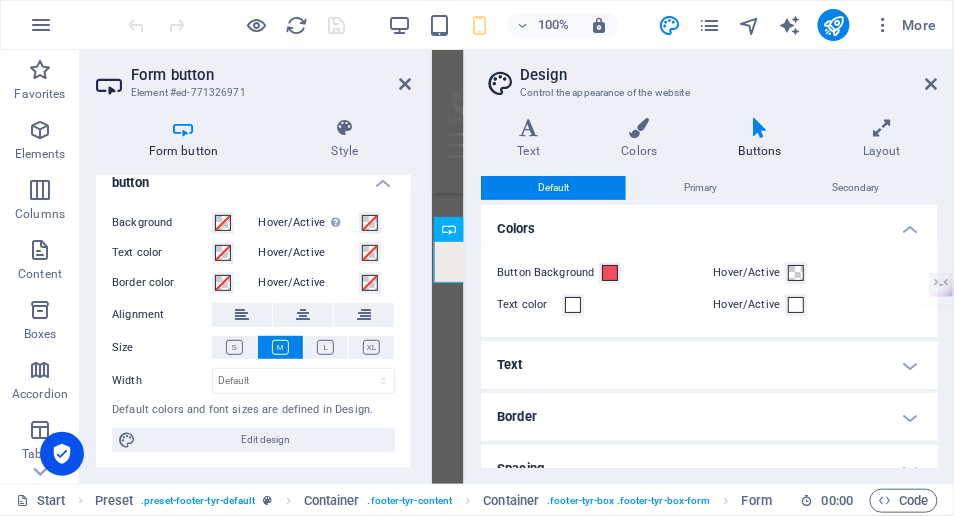 scroll, scrollTop: 29676, scrollLeft: 0, axis: vertical 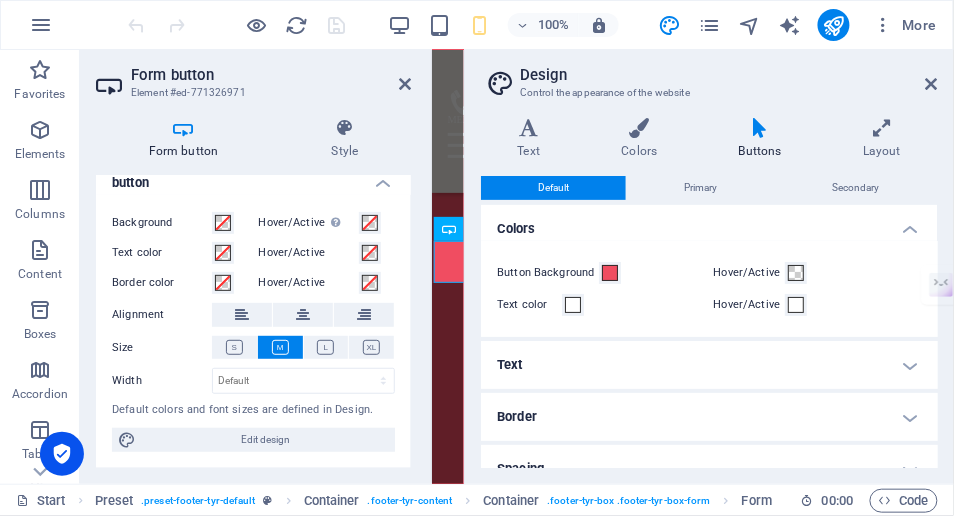 click at bounding box center [760, 128] 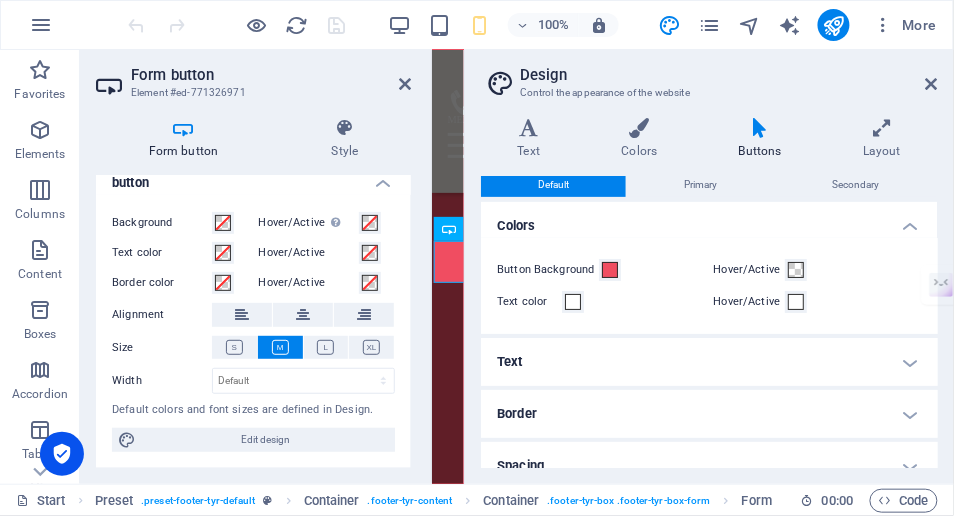 scroll, scrollTop: 0, scrollLeft: 0, axis: both 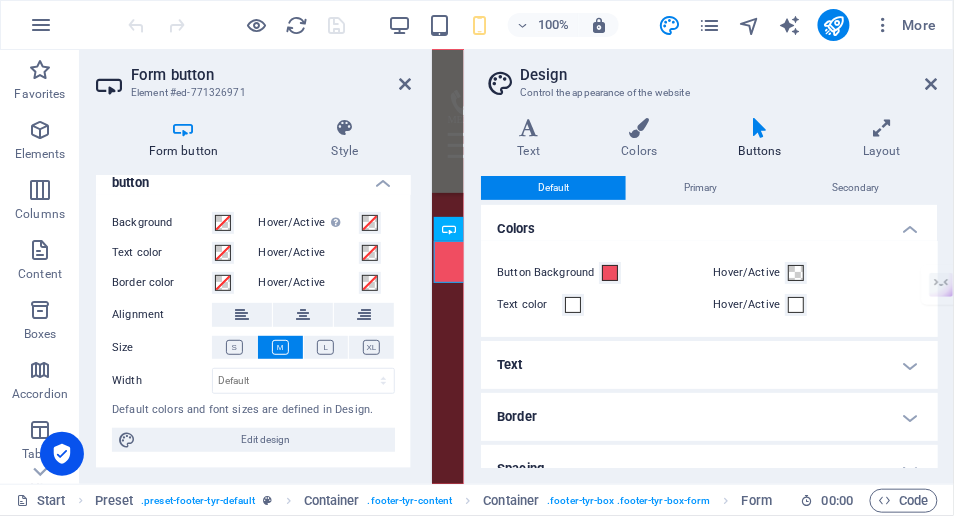 click on "Primary" at bounding box center (700, 188) 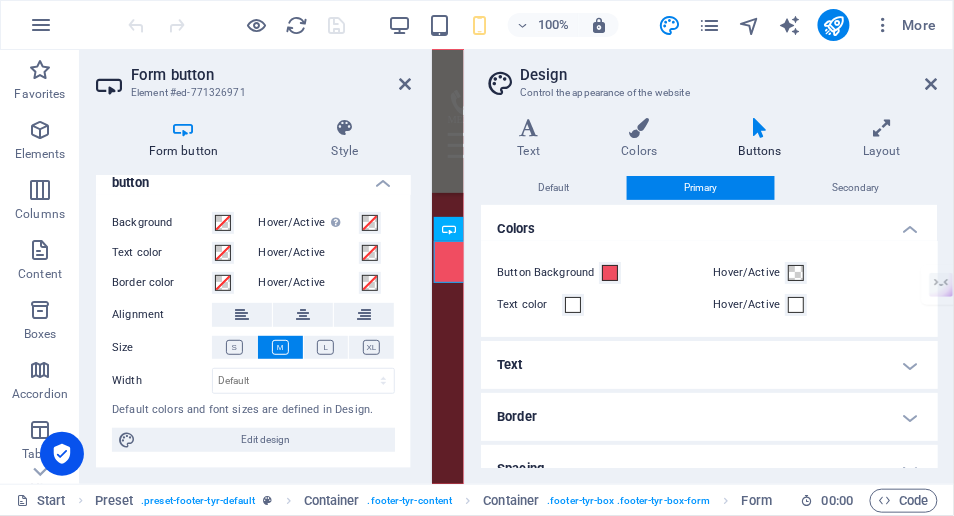 click on "Secondary" at bounding box center [856, 188] 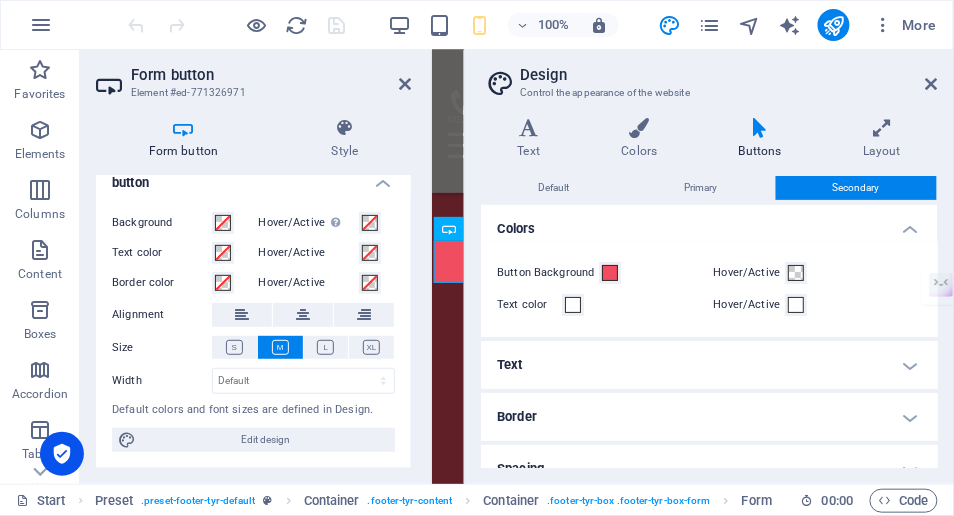 click on "Default" at bounding box center [553, 188] 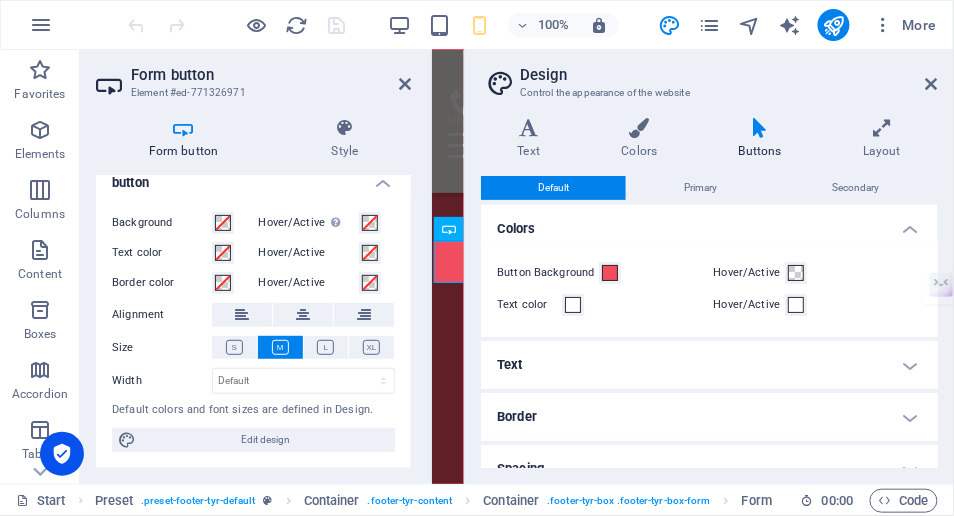 click at bounding box center (760, 128) 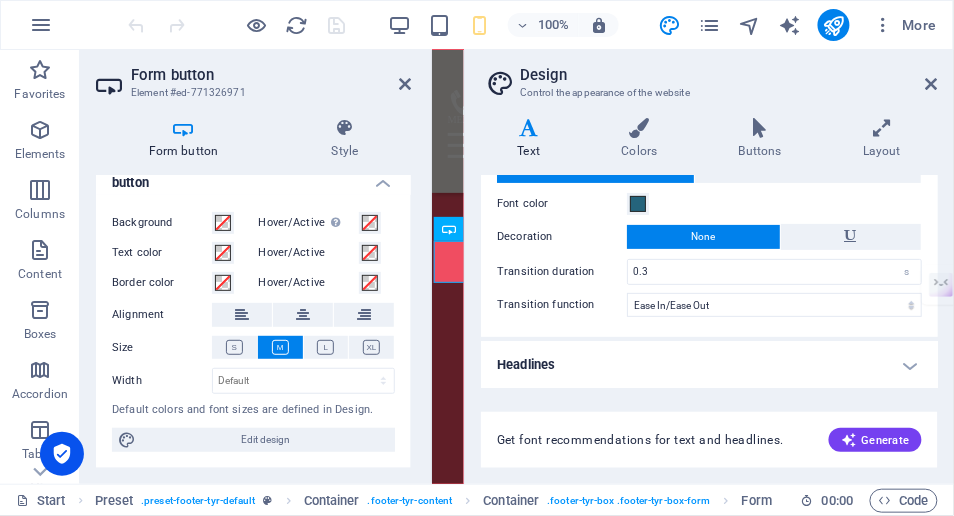 scroll, scrollTop: 0, scrollLeft: 0, axis: both 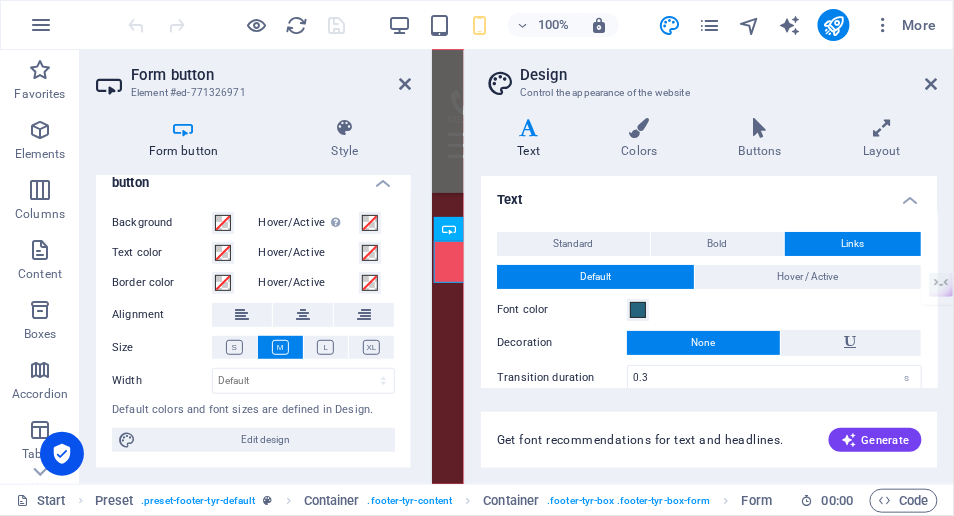 click on "Buttons" at bounding box center (764, 139) 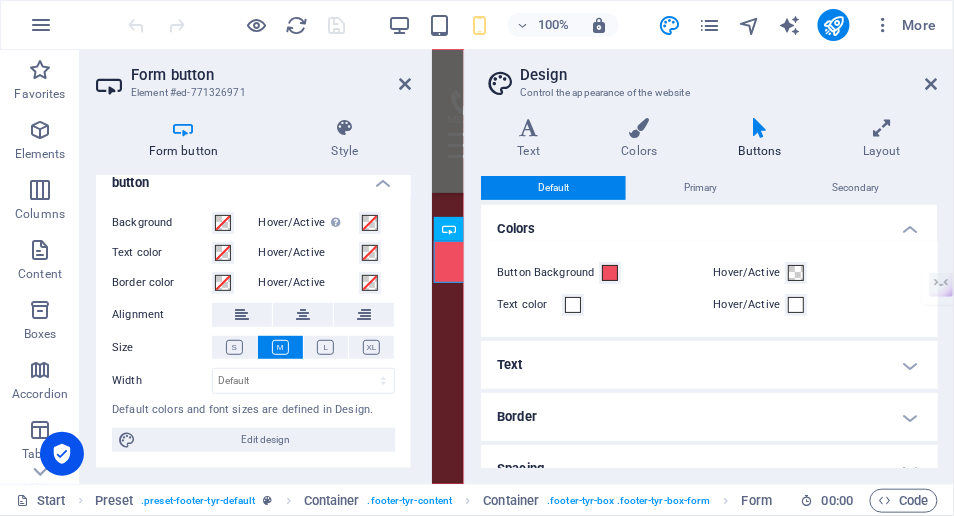 click on "Edit design" at bounding box center (265, 440) 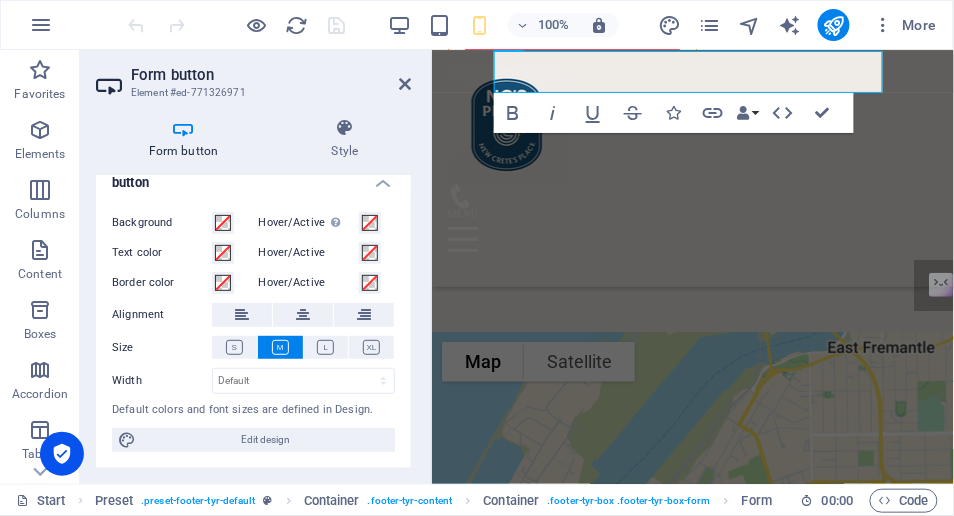 click on "Form button Element #ed-771326971 Form button Style General Button type Submit form Reset form No action Show form settings button Background Hover/Active Switch to preview mode to test the active/hover state Text color Hover/Active Border color Hover/Active Alignment Size Width Default px rem % em vh vw Default colors and font sizes are defined in Design. Edit design Preset Element Layout How this element expands within the layout (Flexbox). Size Default auto px % 1/1 1/2 1/3 1/4 1/5 1/6 1/7 1/8 1/9 1/10 Grow Shrink Order Container layout Visible Visible Opacity 100 % Overflow Spacing Margin Default auto px % rem vw vh Custom Custom auto px % rem vw vh auto px % rem vw vh auto px % rem vw vh auto px % rem vw vh Padding Default px rem % vh vw Custom Custom px rem % vh vw px rem % vh vw px rem % vh vw px rem % vh vw Border Style              - Width 1 auto px rem % vh vw Custom Custom 1 auto px rem % vh vw 1 auto px rem % vh vw 1 auto px rem % vh vw 1 auto px rem % vh vw  - Color Round corners px rem" at bounding box center (256, 267) 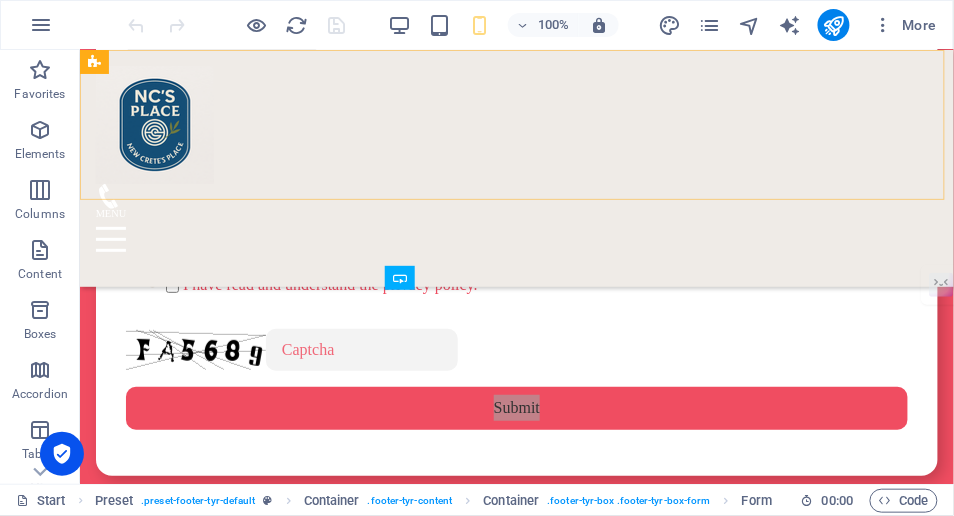 scroll, scrollTop: 12746, scrollLeft: 0, axis: vertical 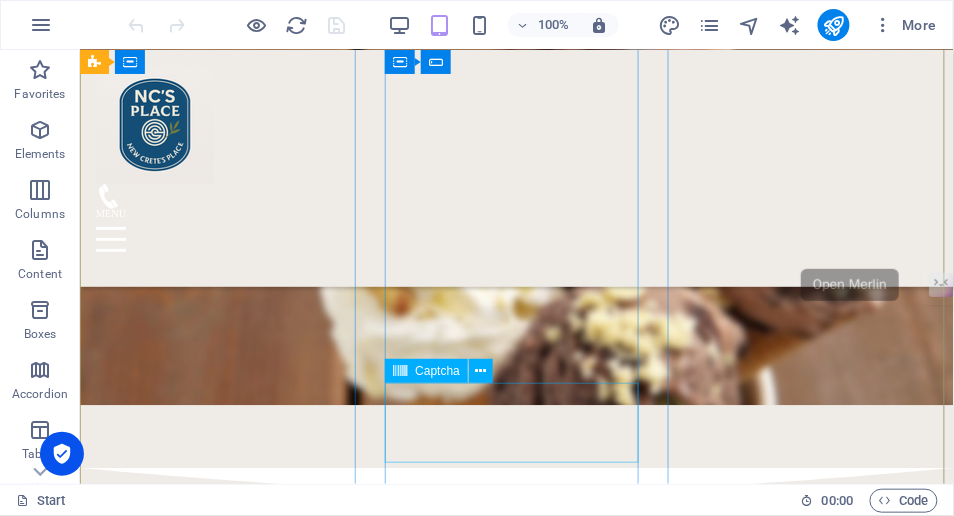 click on "Unreadable? Regenerate" 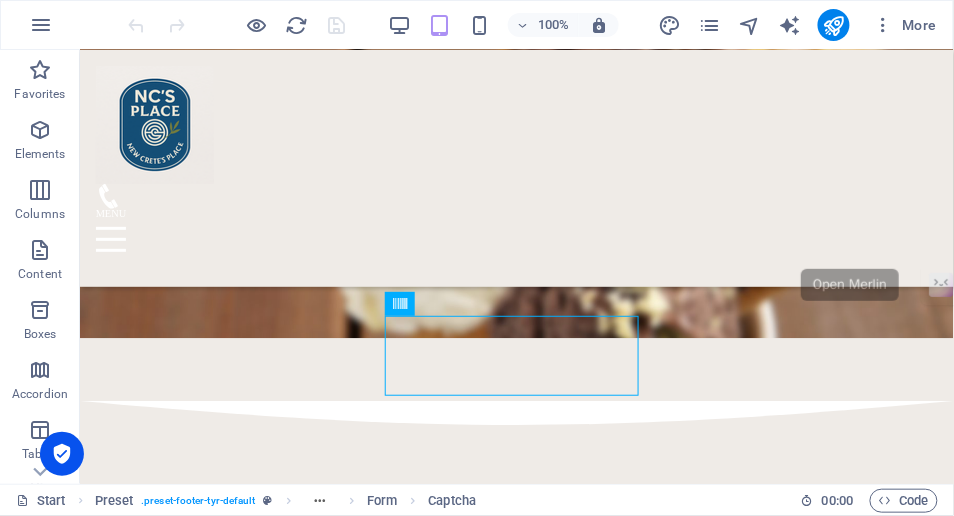 scroll, scrollTop: 12646, scrollLeft: 0, axis: vertical 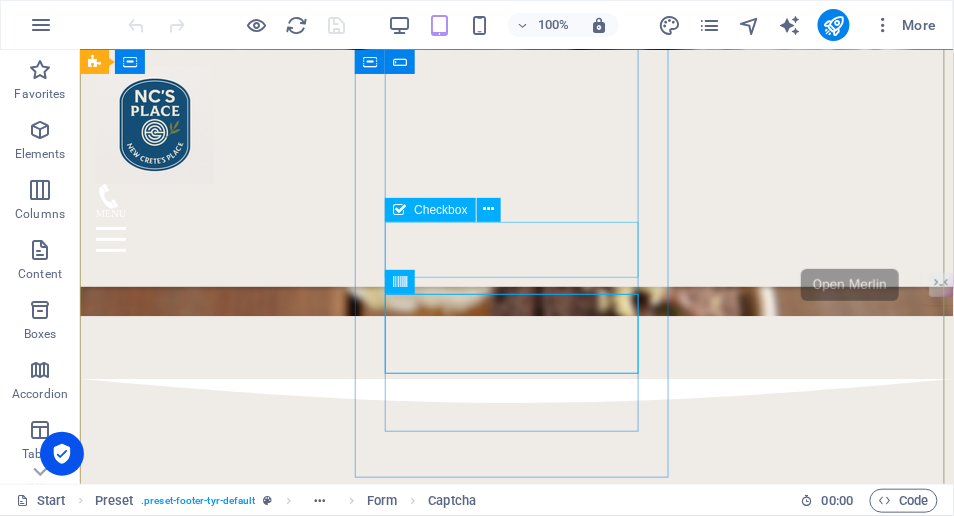 click on "I have read and understand the privacy policy." 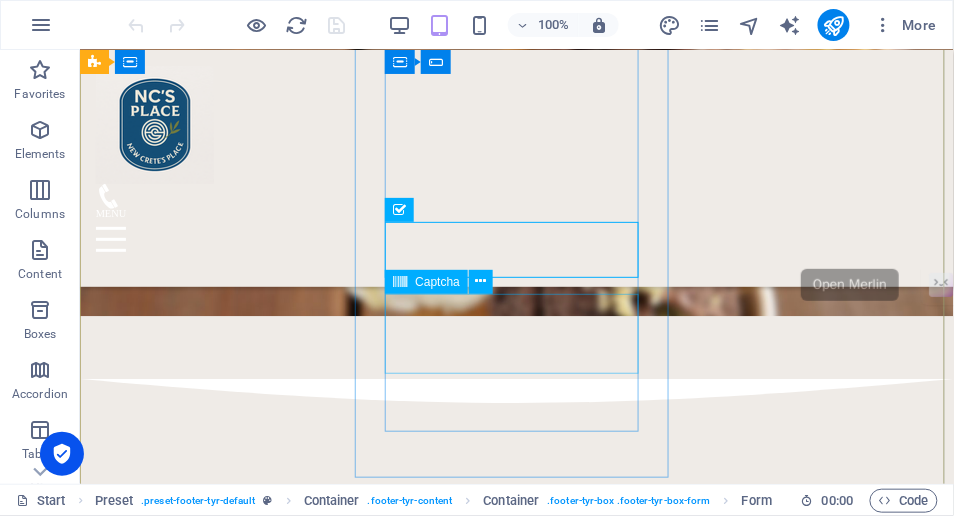 click on "Unreadable? Regenerate" 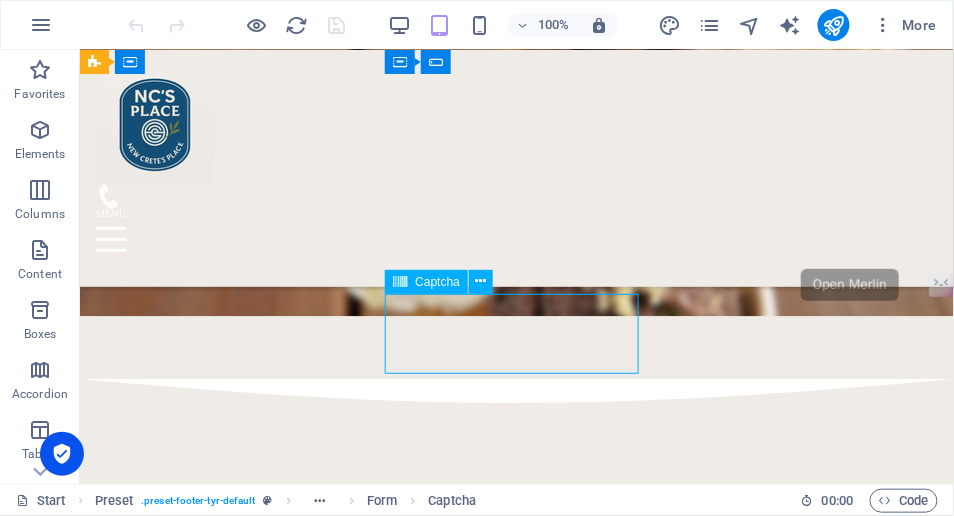 click on "Unreadable? Regenerate" 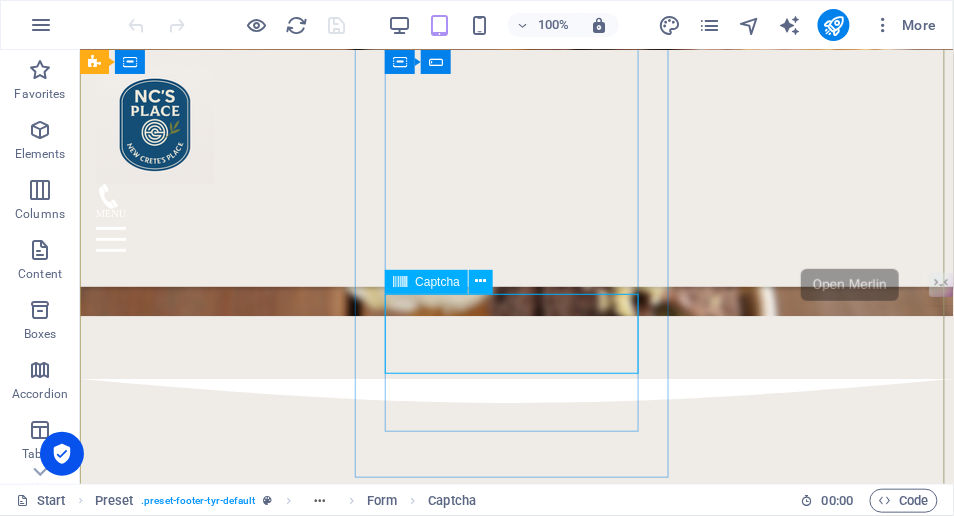 click on "Captcha" at bounding box center [437, 282] 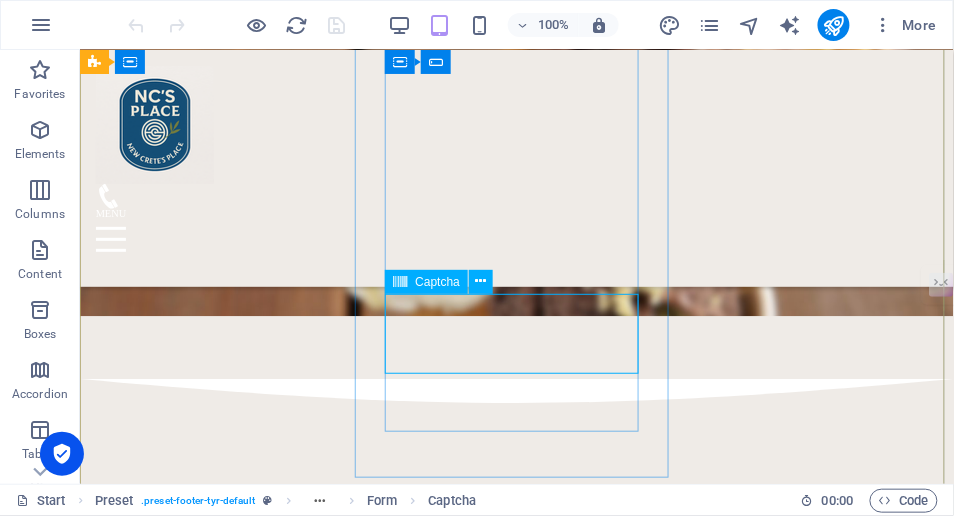 click at bounding box center [481, 281] 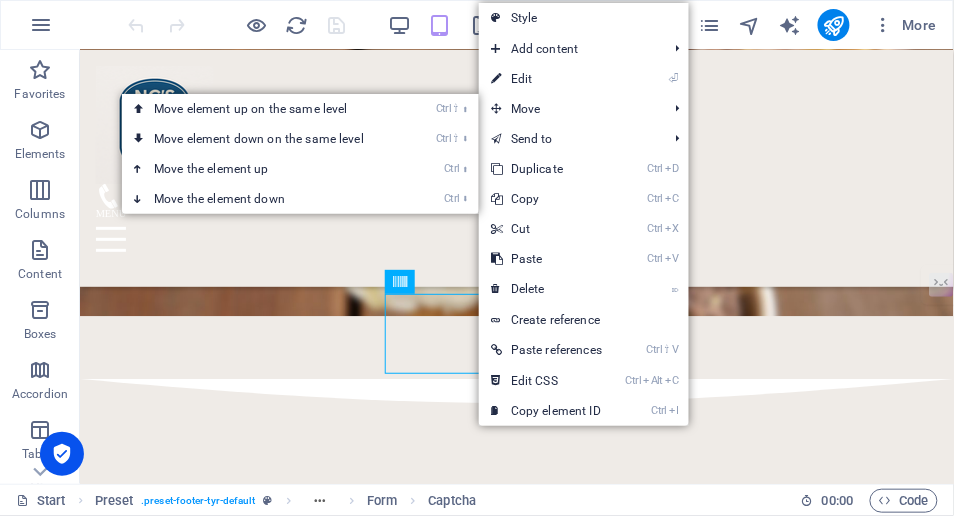 click on "⏎  Edit" at bounding box center [546, 79] 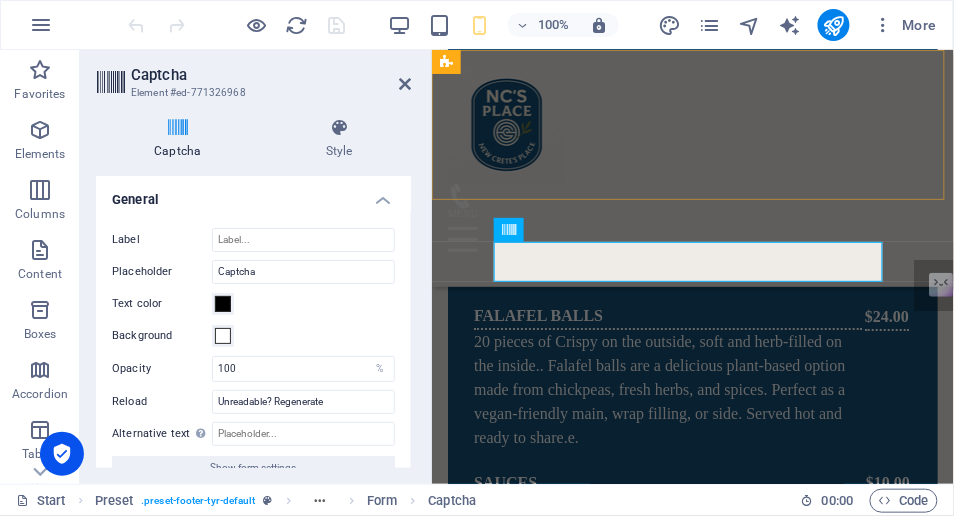 scroll, scrollTop: 15511, scrollLeft: 0, axis: vertical 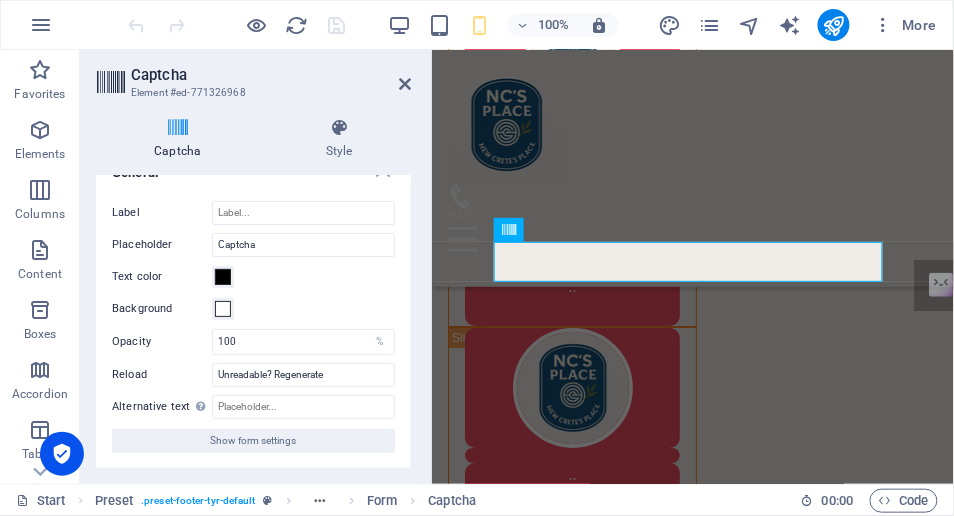 click at bounding box center [405, 84] 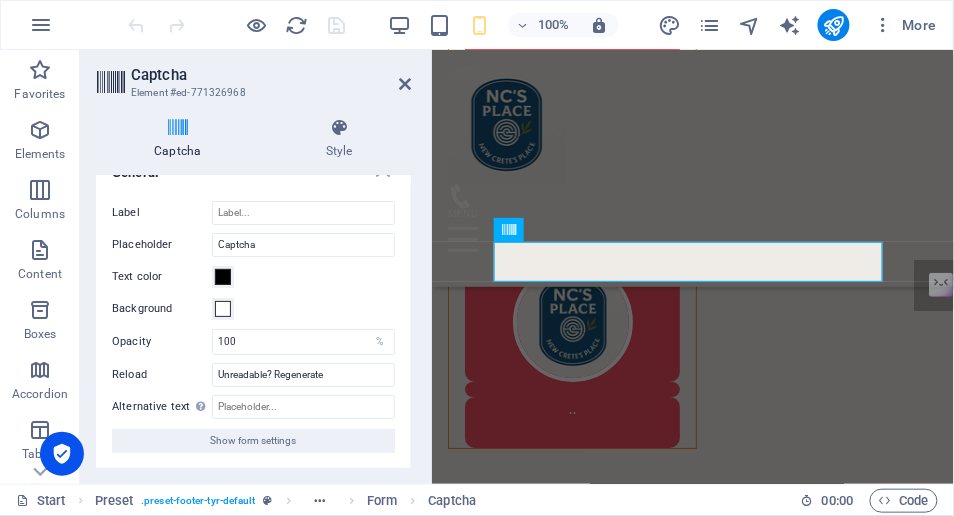 scroll, scrollTop: 12746, scrollLeft: 0, axis: vertical 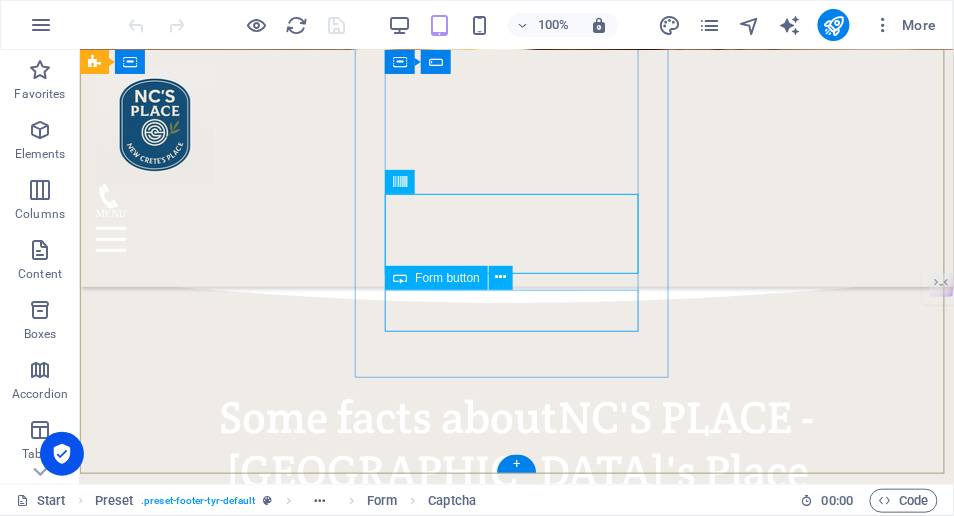 click on "Submit" 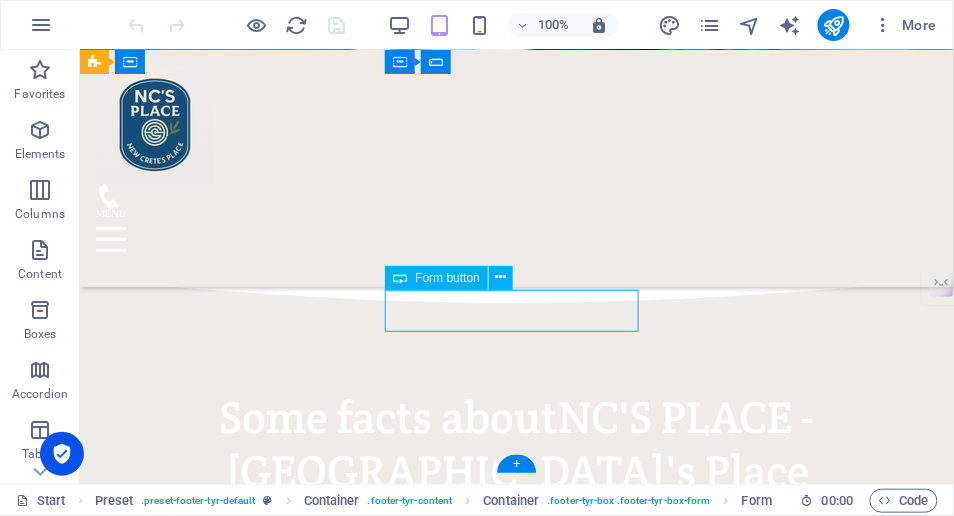 click on "Submit" 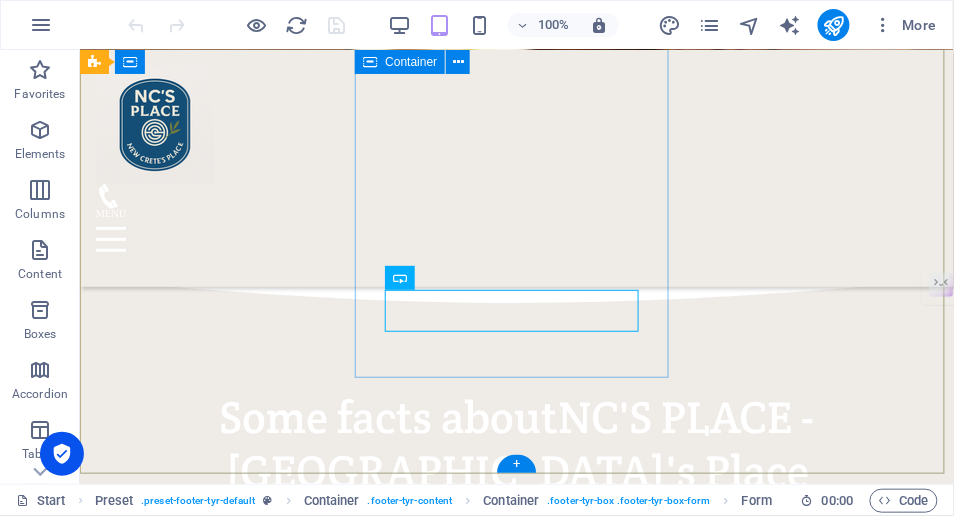 click on ". footer-tyr-box .footer-tyr-box-form" at bounding box center (629, 501) 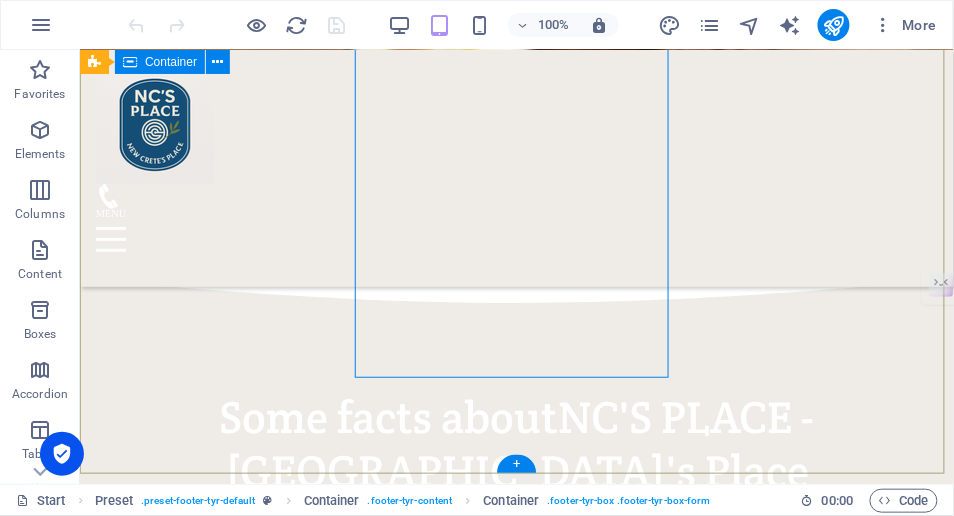 click on ". footer-tyr-content" at bounding box center (410, 501) 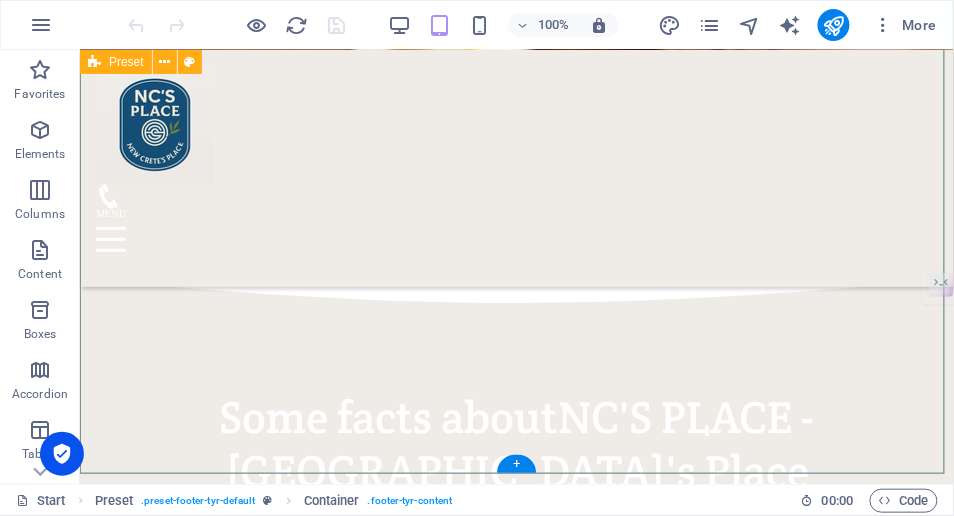 click on ". preset-footer-tyr-default" at bounding box center (198, 501) 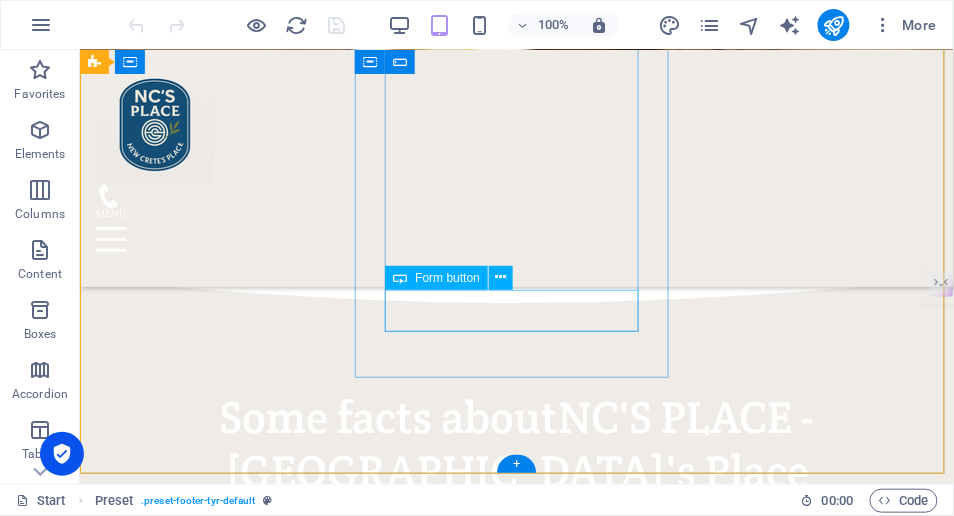 click on "Submit" 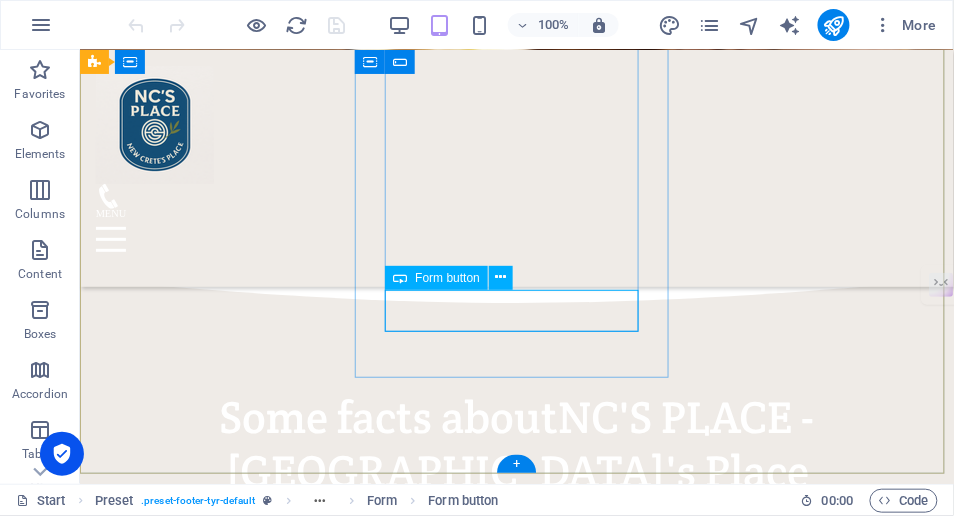 click on "Submit" 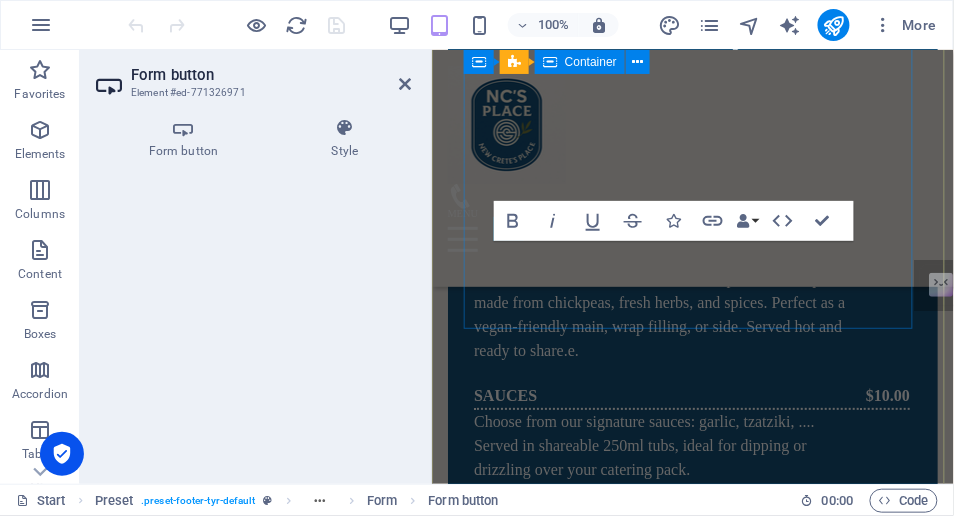 scroll, scrollTop: 15568, scrollLeft: 0, axis: vertical 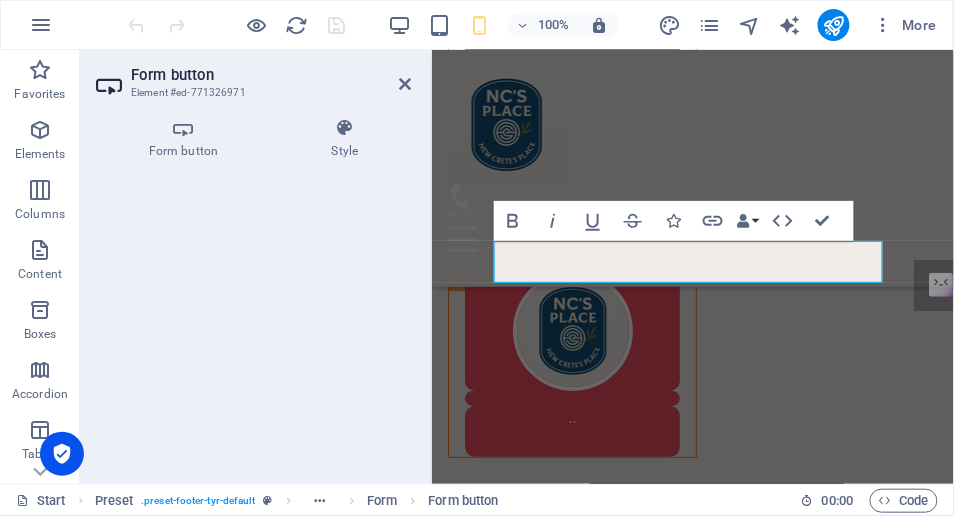 click at bounding box center (183, 128) 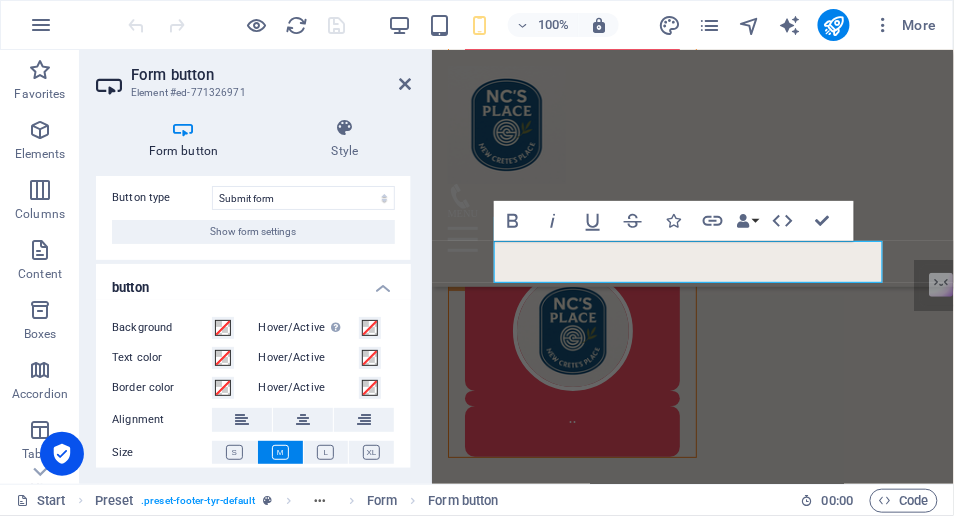scroll, scrollTop: 0, scrollLeft: 0, axis: both 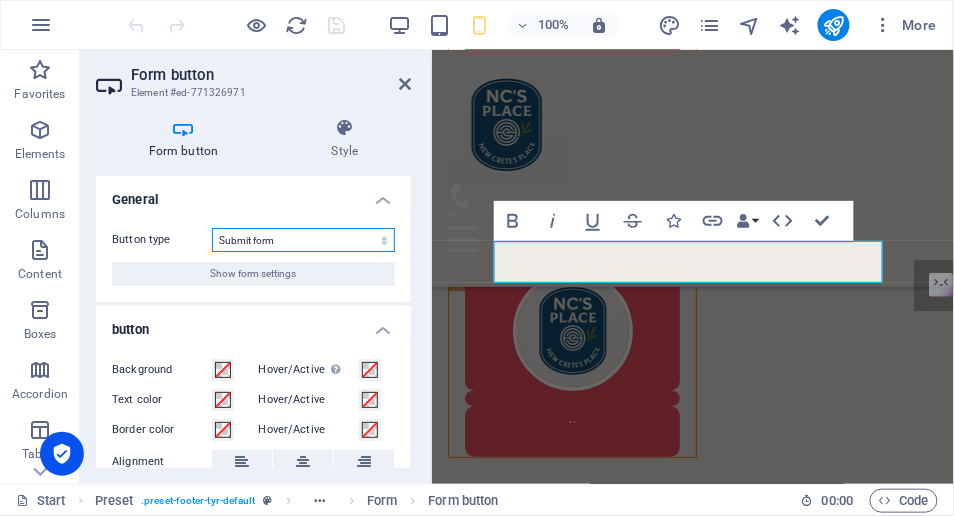 click on "Submit form Reset form No action" at bounding box center (303, 240) 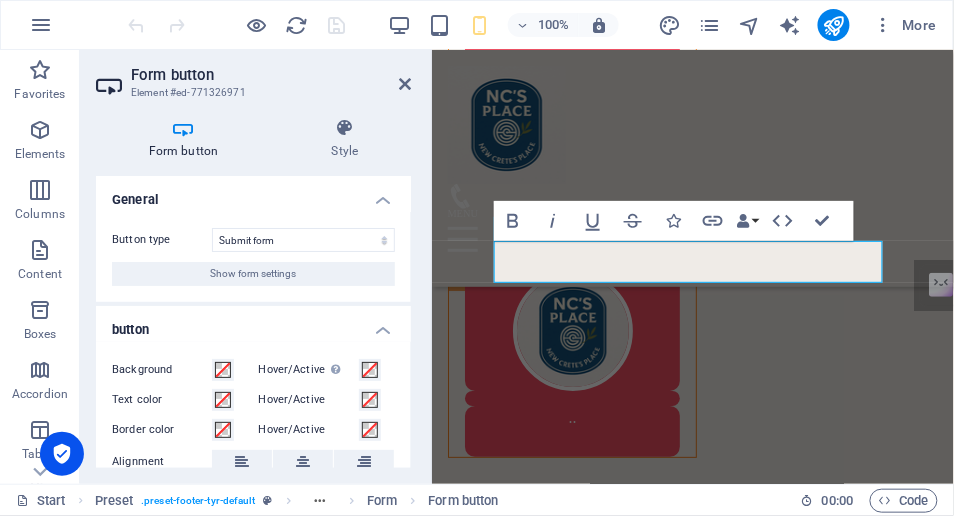 click on "Form button Style General Button type Submit form Reset form No action Show form settings button Background Hover/Active Switch to preview mode to test the active/hover state Text color Hover/Active Border color Hover/Active Alignment Size Width Default px rem % em vh vw Default colors and font sizes are defined in Design. Edit design Preset Element Layout How this element expands within the layout (Flexbox). Size Default auto px % 1/1 1/2 1/3 1/4 1/5 1/6 1/7 1/8 1/9 1/10 Grow Shrink Order Container layout Visible Visible Opacity 100 % Overflow Spacing Margin Default auto px % rem vw vh Custom Custom auto px % rem vw vh auto px % rem vw vh auto px % rem vw vh auto px % rem vw vh Padding Default px rem % vh vw Custom Custom px rem % vh vw px rem % vh vw px rem % vh vw px rem % vh vw Border Style              - Width 1 auto px rem % vh vw Custom Custom 1 auto px rem % vh vw 1 auto px rem % vh vw 1 auto px rem % vh vw 1 auto px rem % vh vw  - Color Round corners Default px rem % vh vw Custom Custom px" at bounding box center [253, 293] 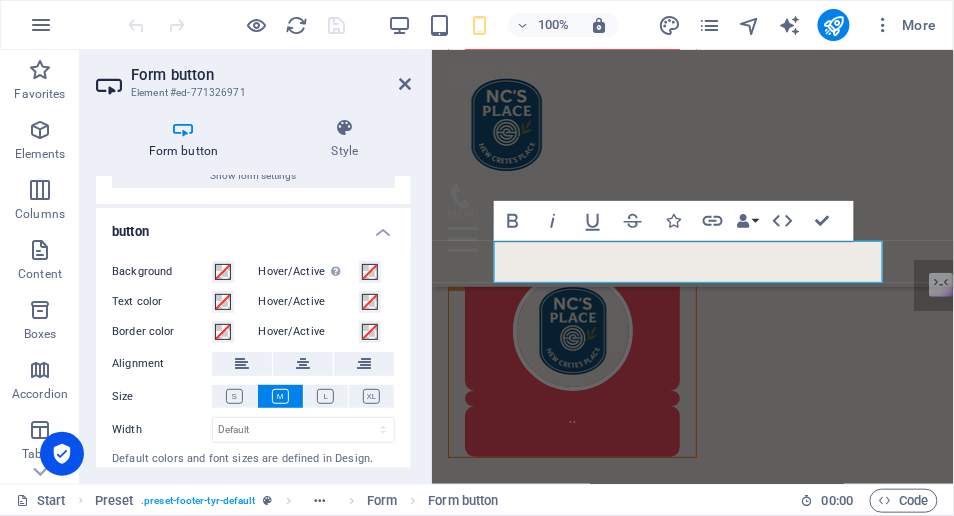 scroll, scrollTop: 147, scrollLeft: 0, axis: vertical 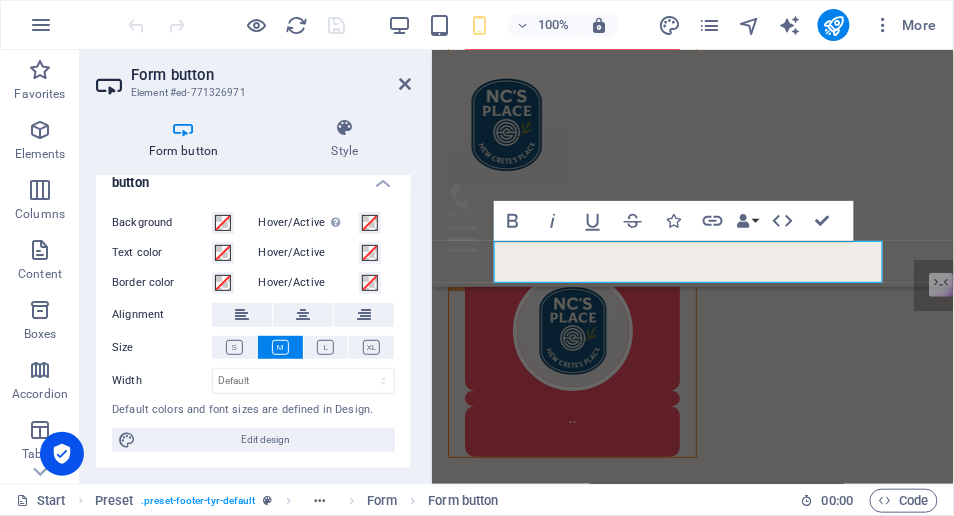 drag, startPoint x: 402, startPoint y: 85, endPoint x: 321, endPoint y: 35, distance: 95.189285 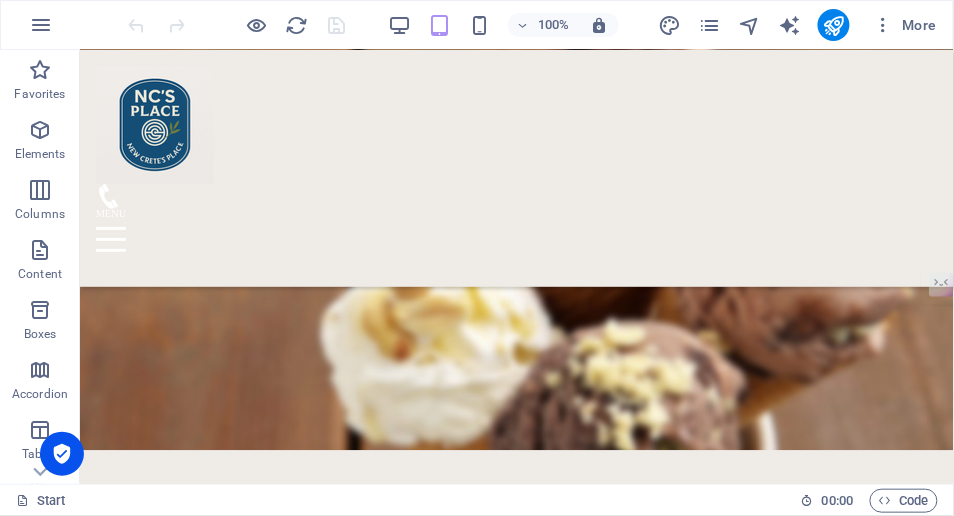 scroll, scrollTop: 12546, scrollLeft: 0, axis: vertical 